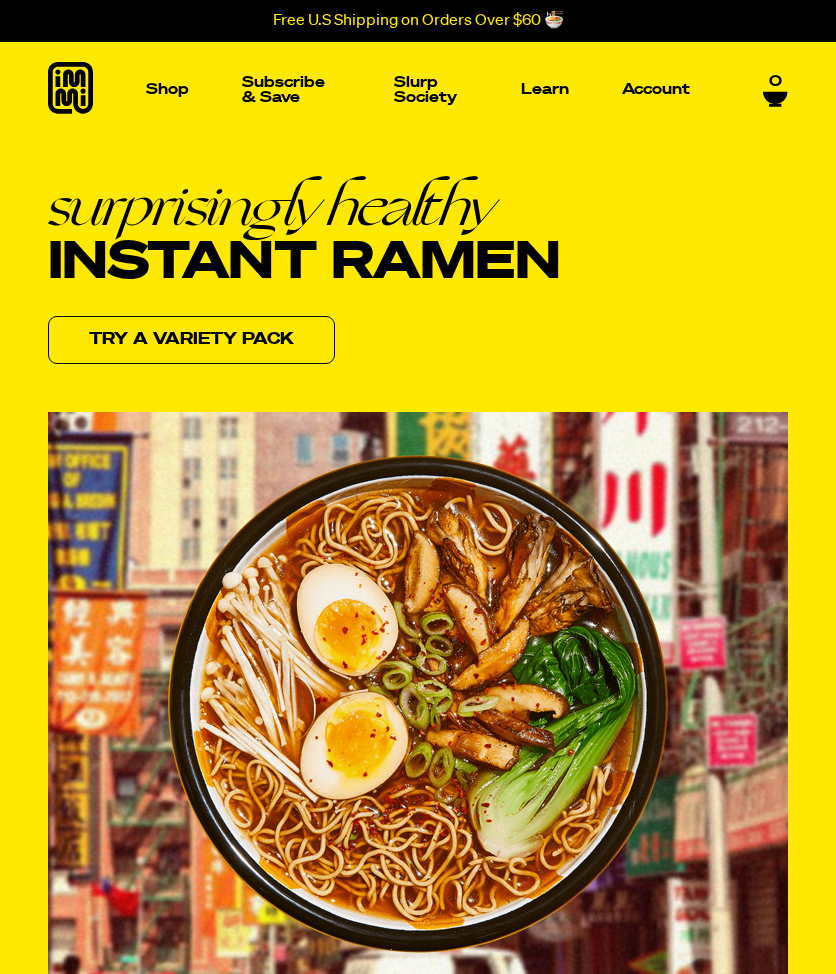 scroll, scrollTop: 1200, scrollLeft: 0, axis: vertical 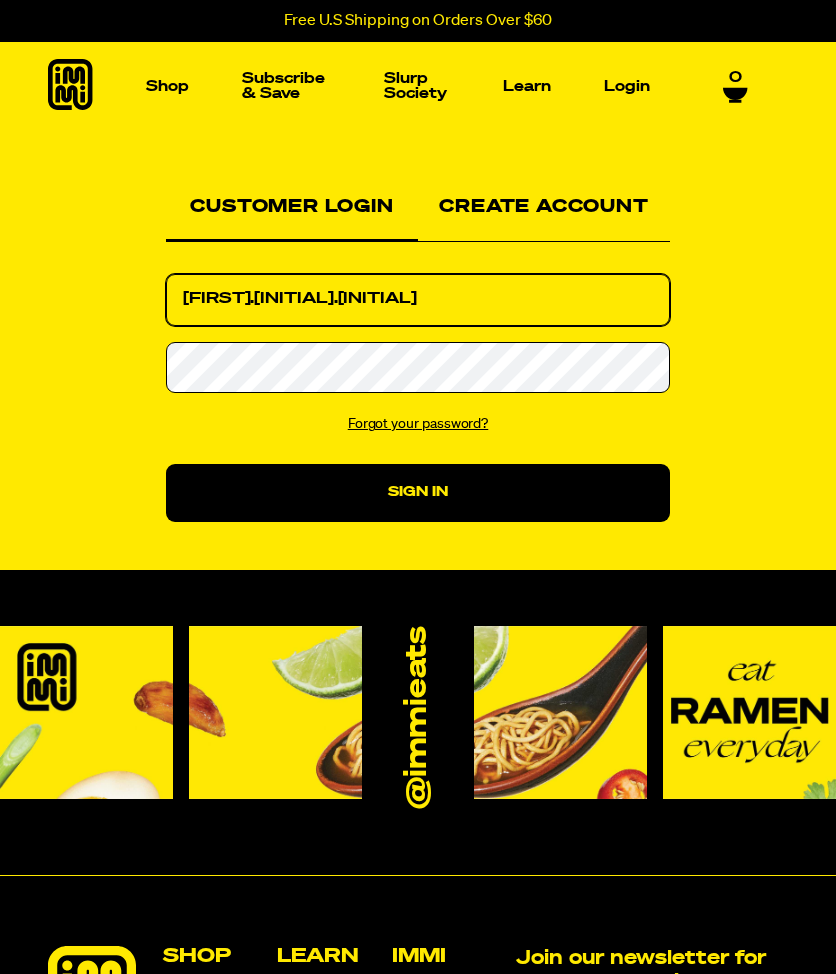 click on "drew.r.ca" at bounding box center [418, 300] 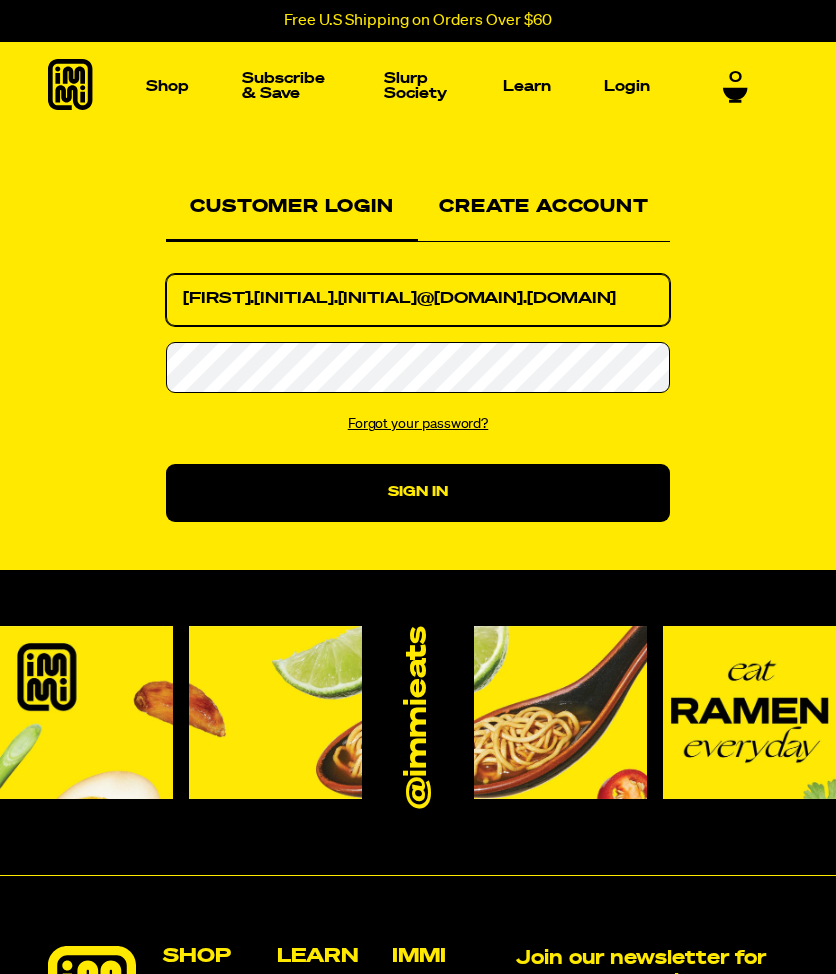 click on "<drew.r.carr@gmail.com" at bounding box center (418, 300) 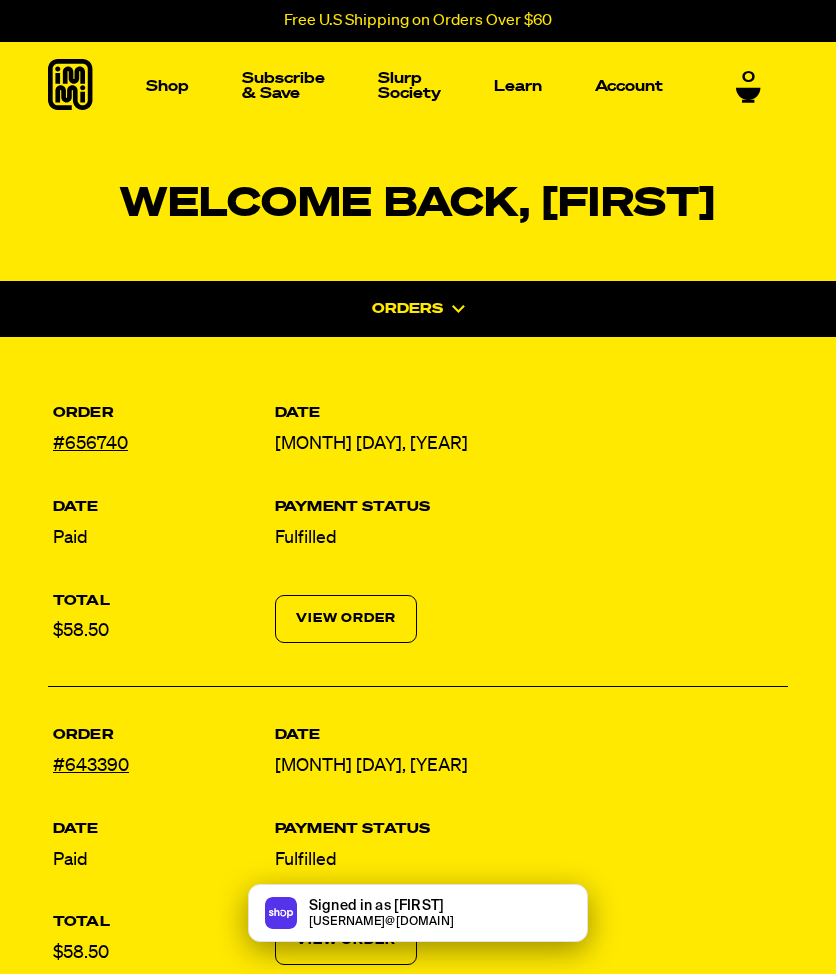 scroll, scrollTop: 198, scrollLeft: 0, axis: vertical 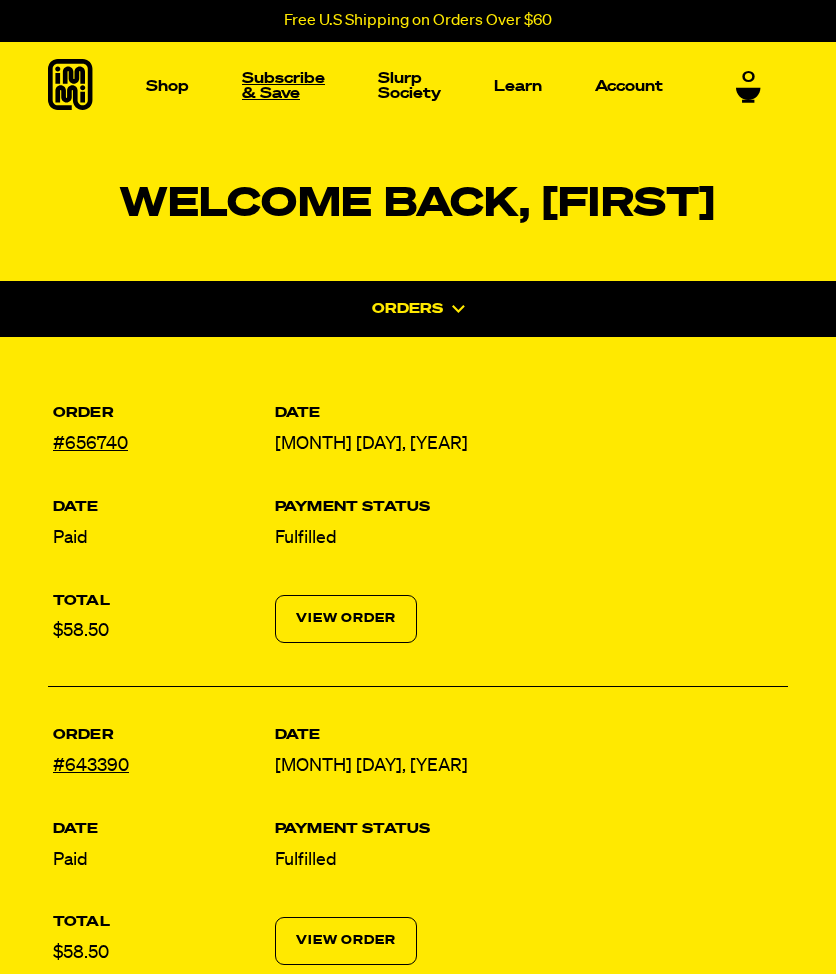 click on "Subscribe & Save" at bounding box center (283, 86) 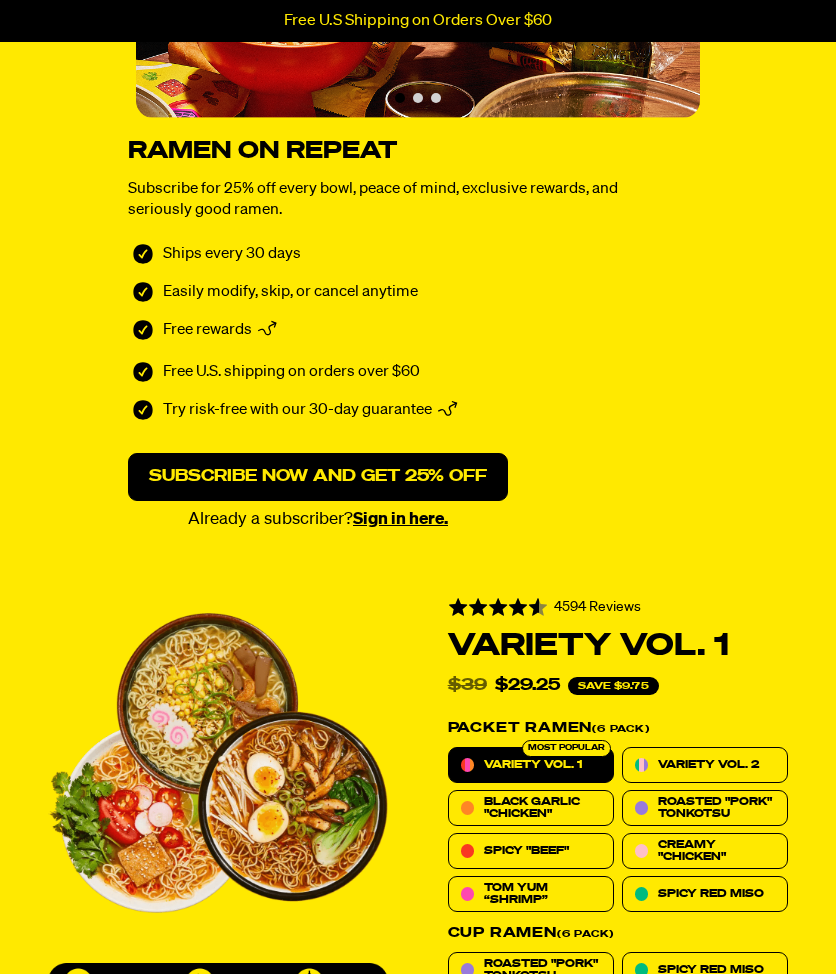 scroll, scrollTop: 800, scrollLeft: 0, axis: vertical 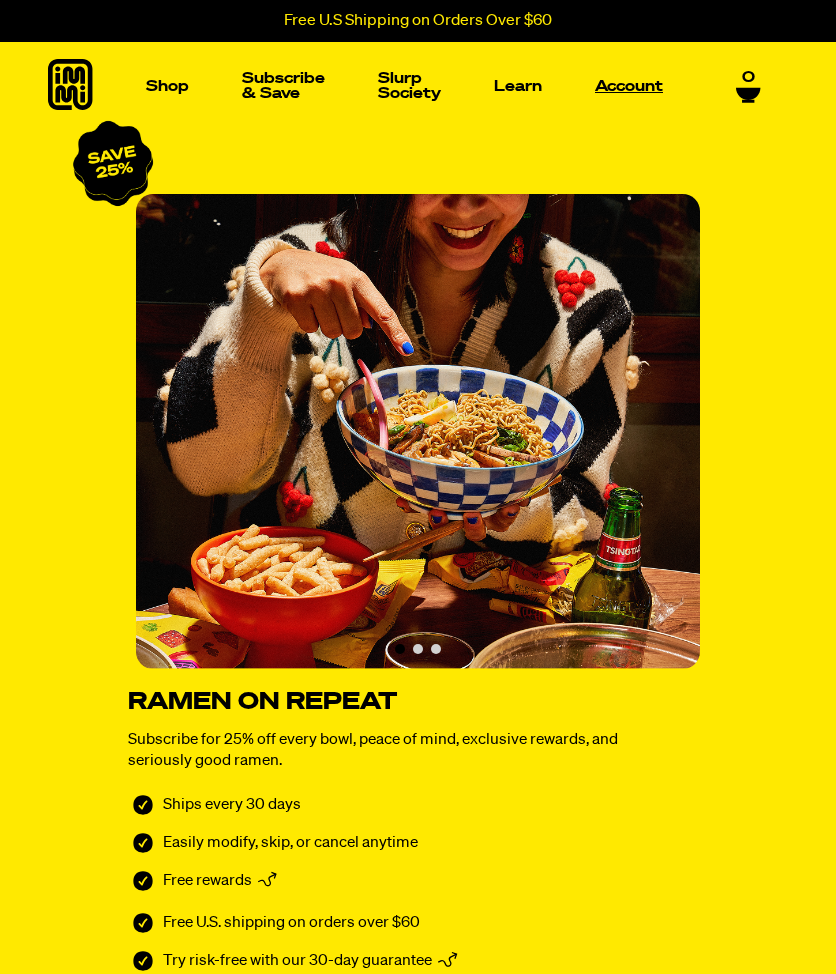 click on "Account" at bounding box center (629, 86) 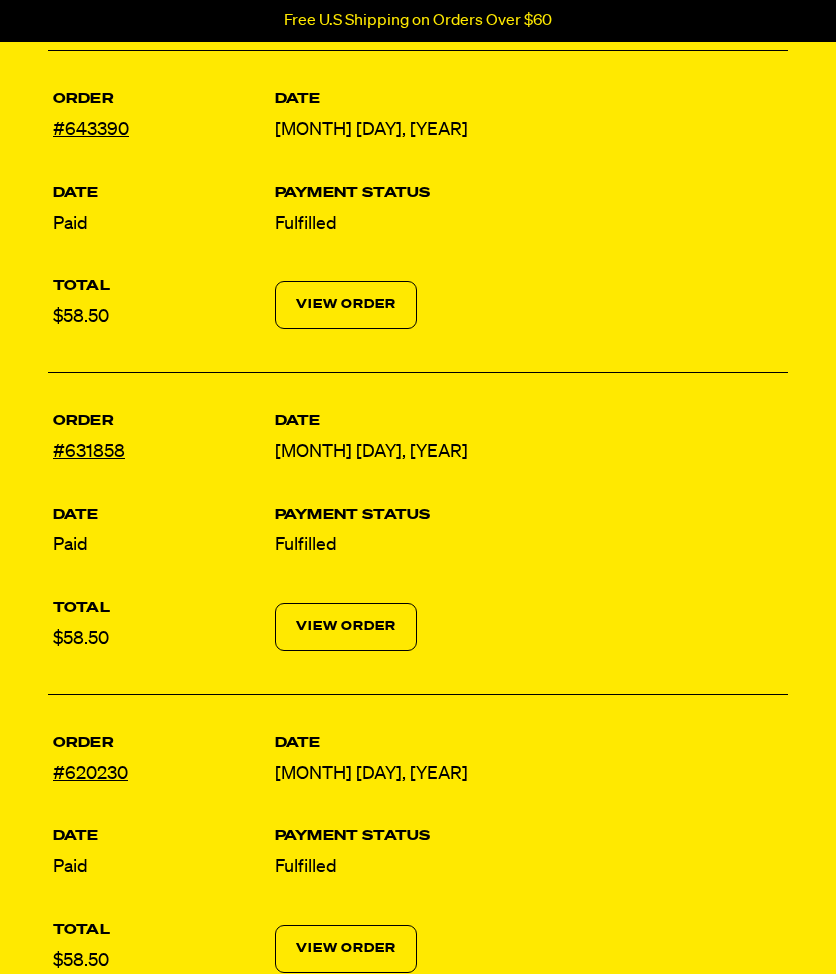 scroll, scrollTop: 1000, scrollLeft: 0, axis: vertical 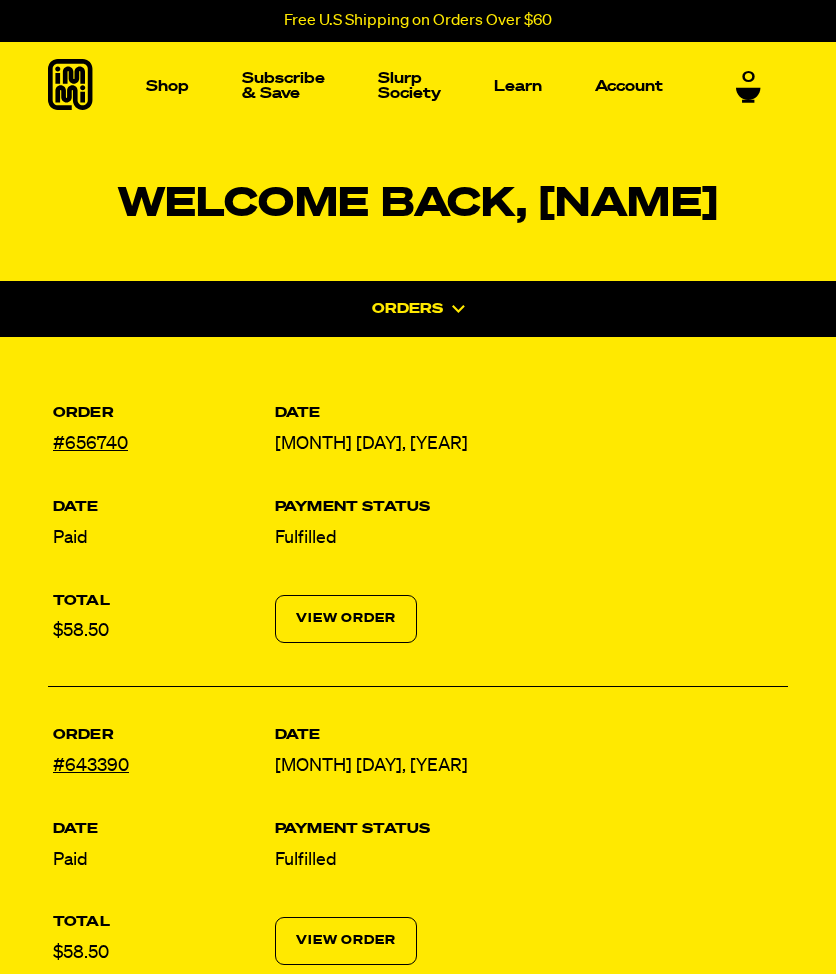 click on "Orders" at bounding box center (418, 309) 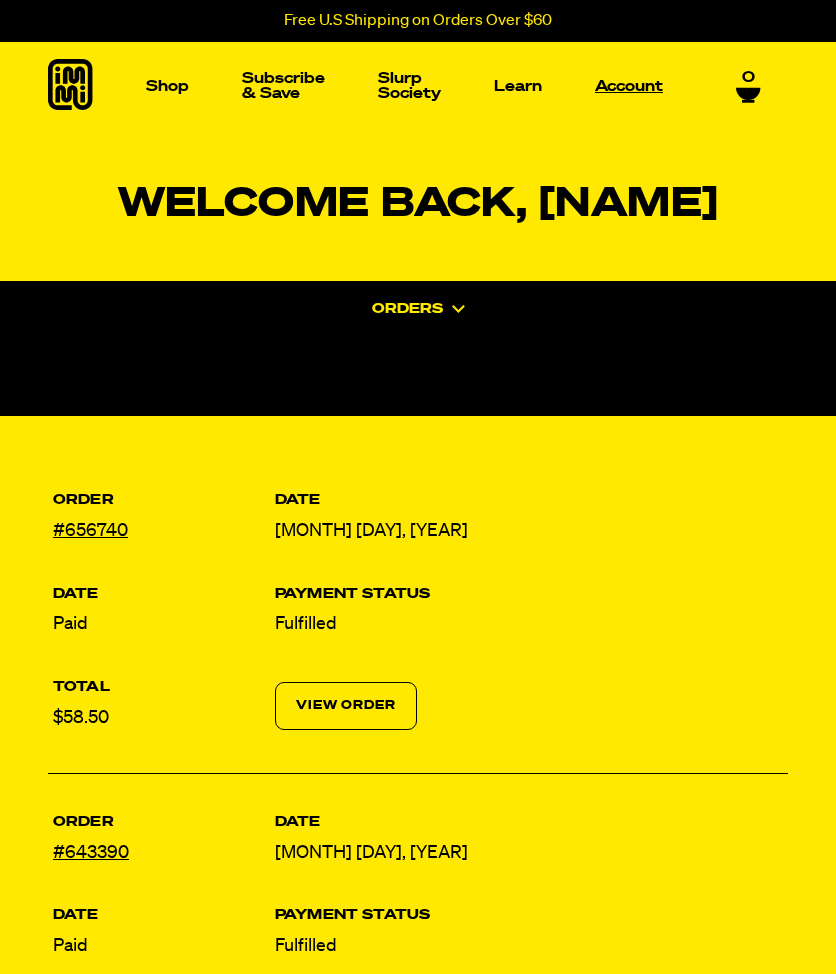 click on "Account" at bounding box center (629, 86) 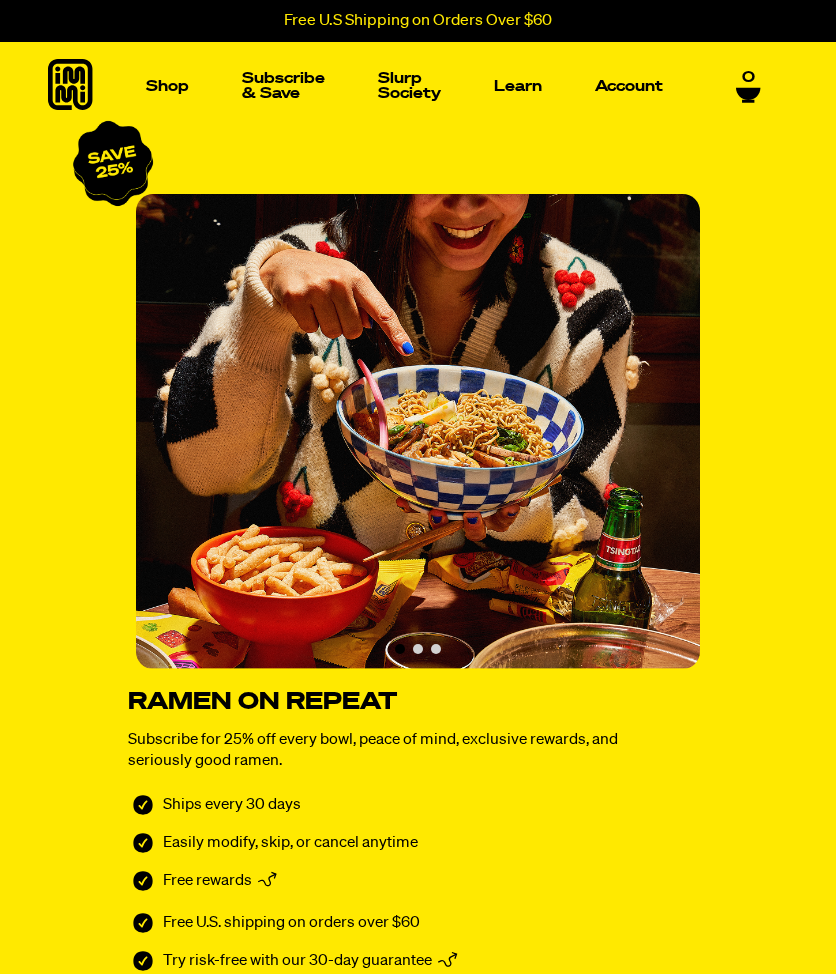 scroll, scrollTop: 0, scrollLeft: 0, axis: both 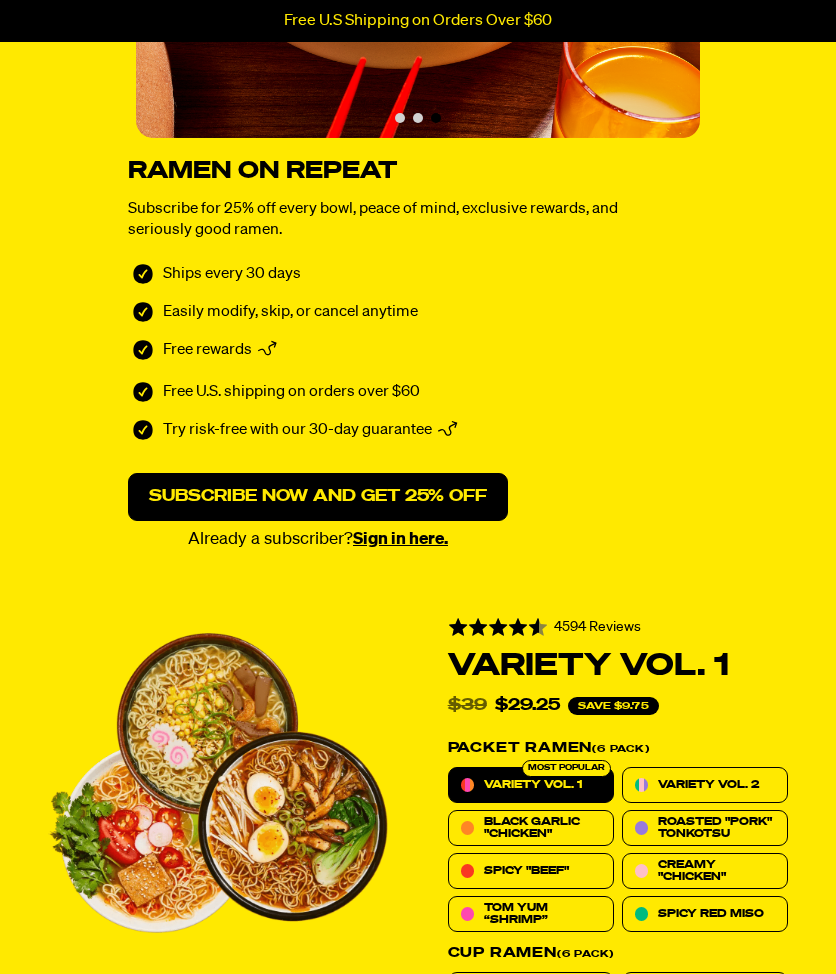 drag, startPoint x: 416, startPoint y: 203, endPoint x: 358, endPoint y: 151, distance: 77.89737 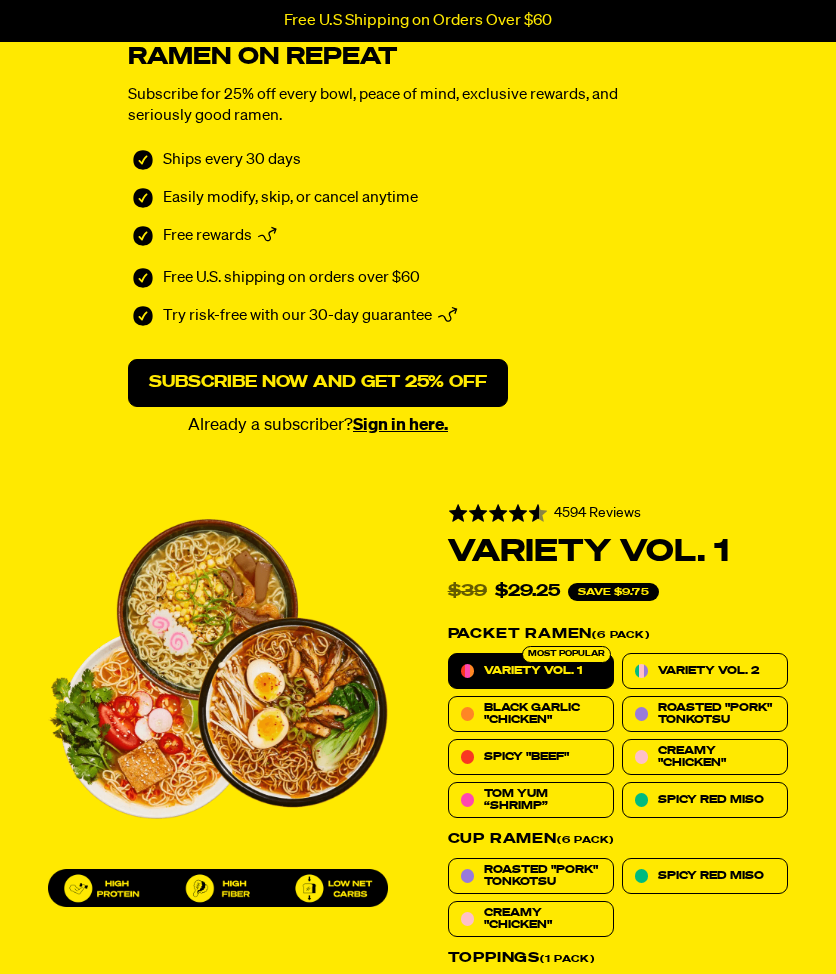 scroll, scrollTop: 700, scrollLeft: 0, axis: vertical 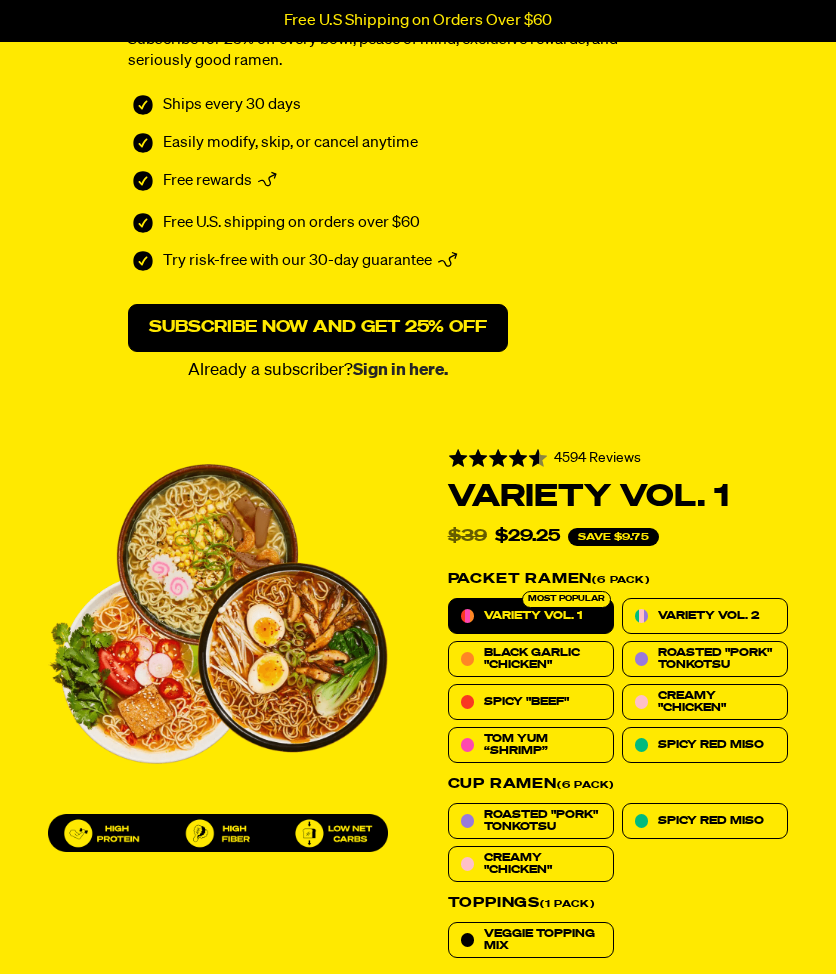 click on "Sign in here." at bounding box center (400, 370) 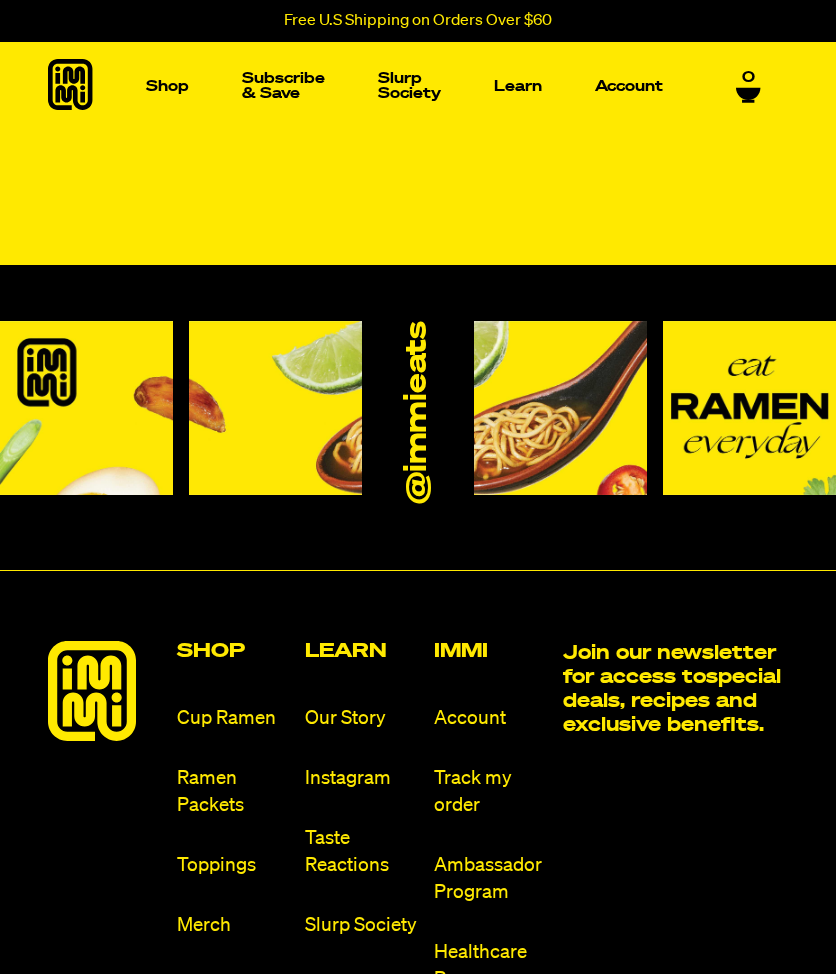 scroll, scrollTop: 0, scrollLeft: 0, axis: both 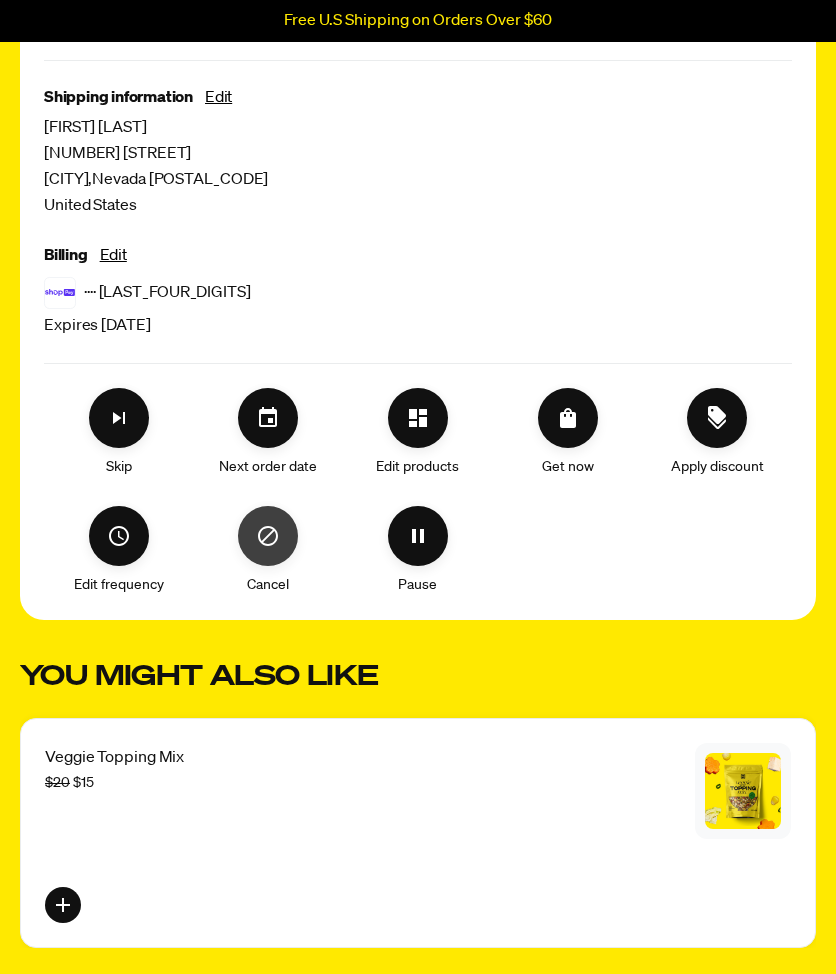 click at bounding box center (268, 536) 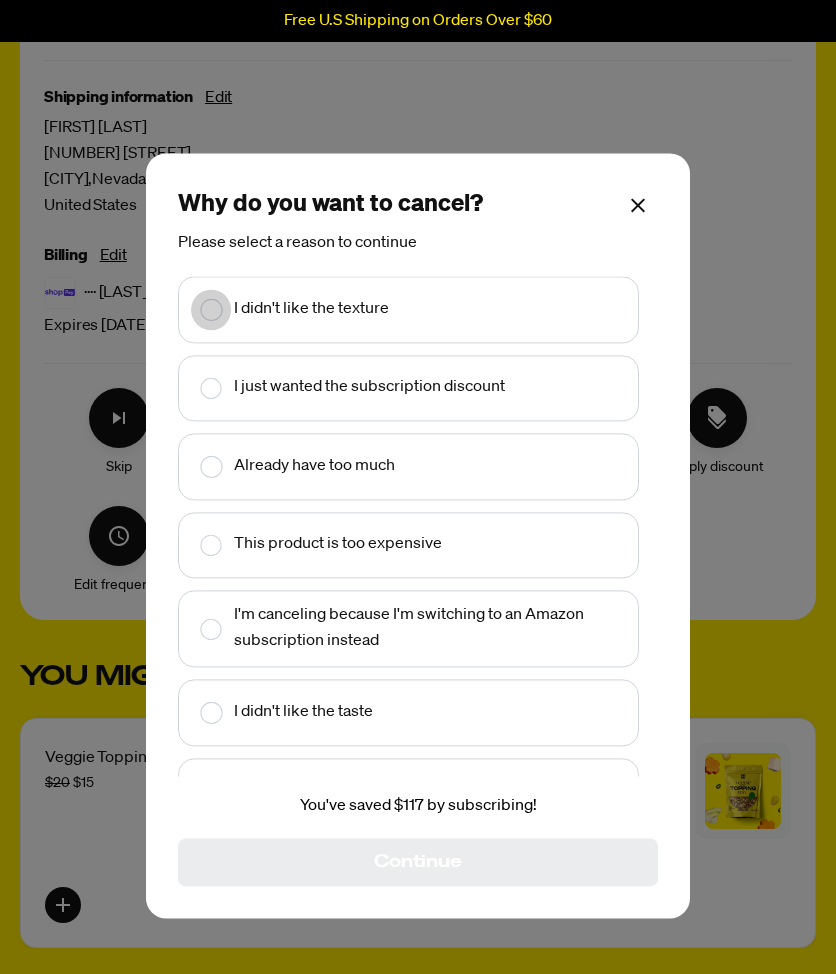 click at bounding box center [211, 310] 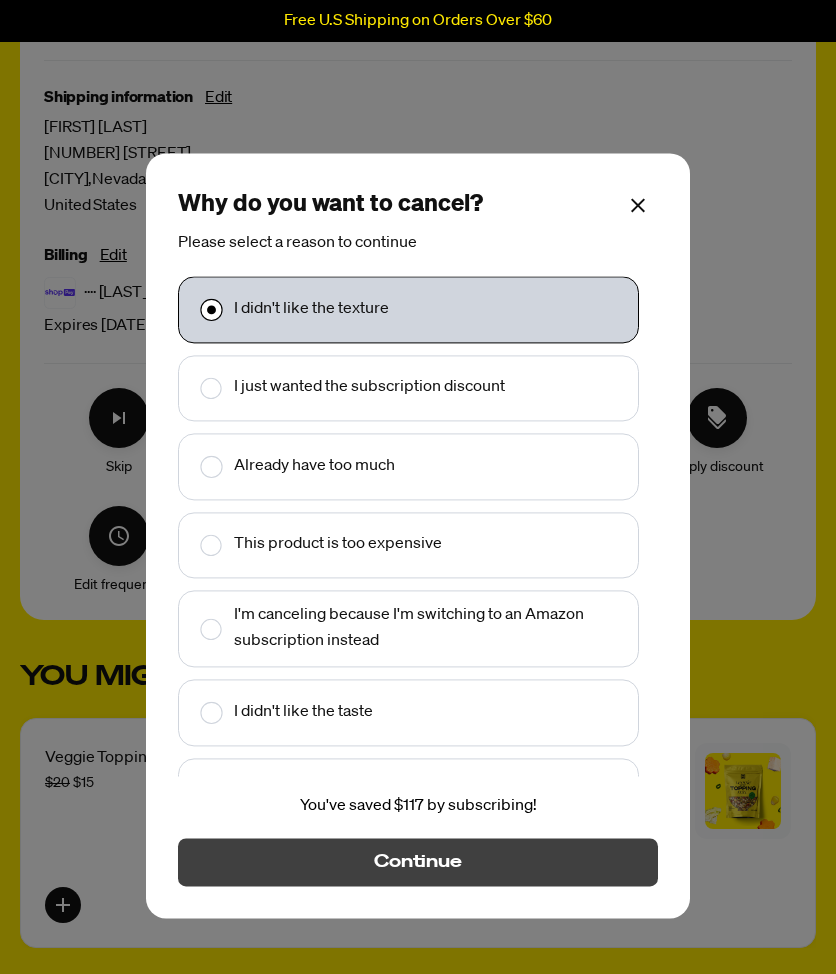 click on "Continue" at bounding box center [418, 862] 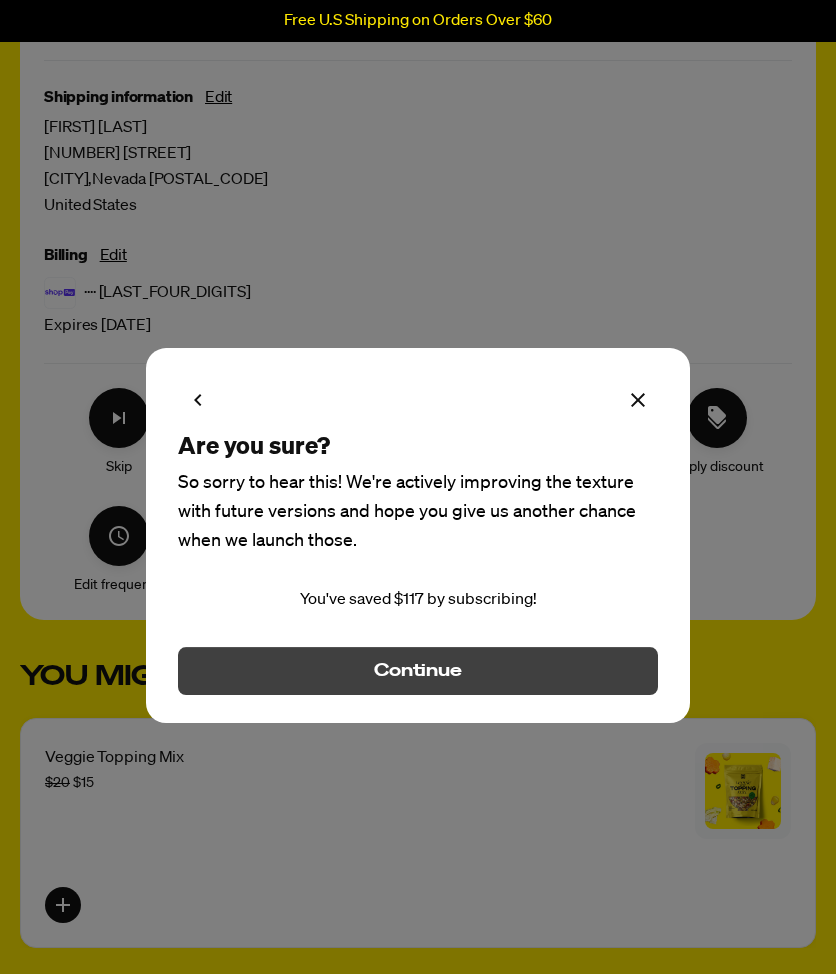 click on "Continue" at bounding box center [418, 672] 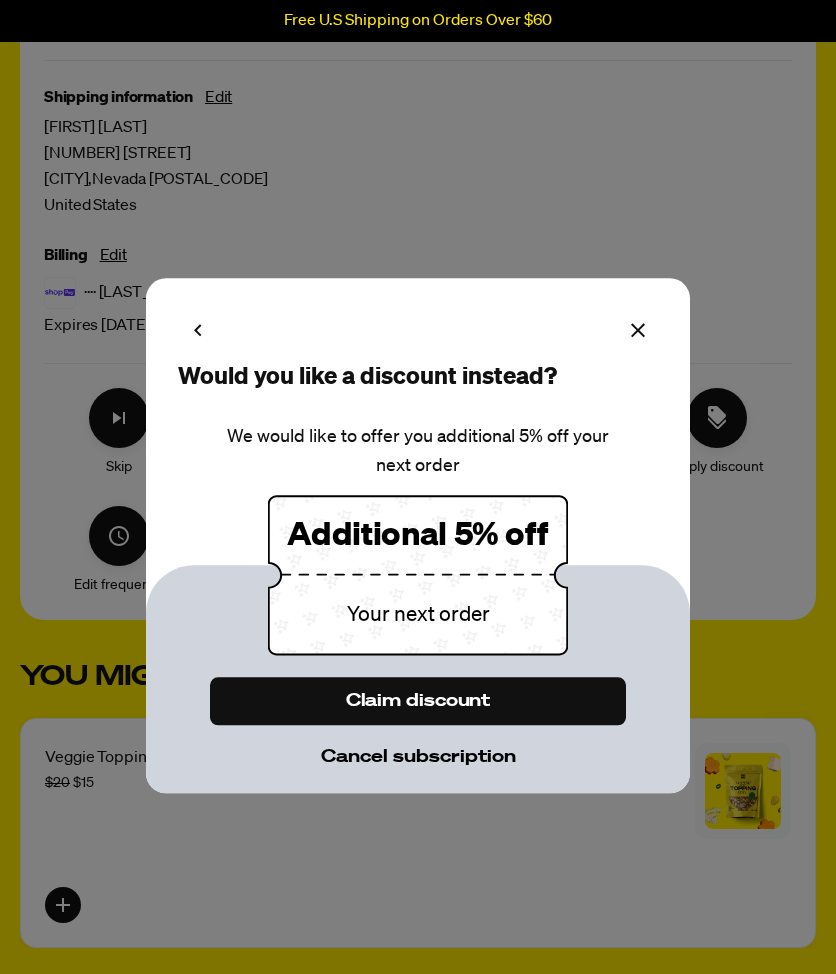 click on "Cancel subscription" at bounding box center [418, 757] 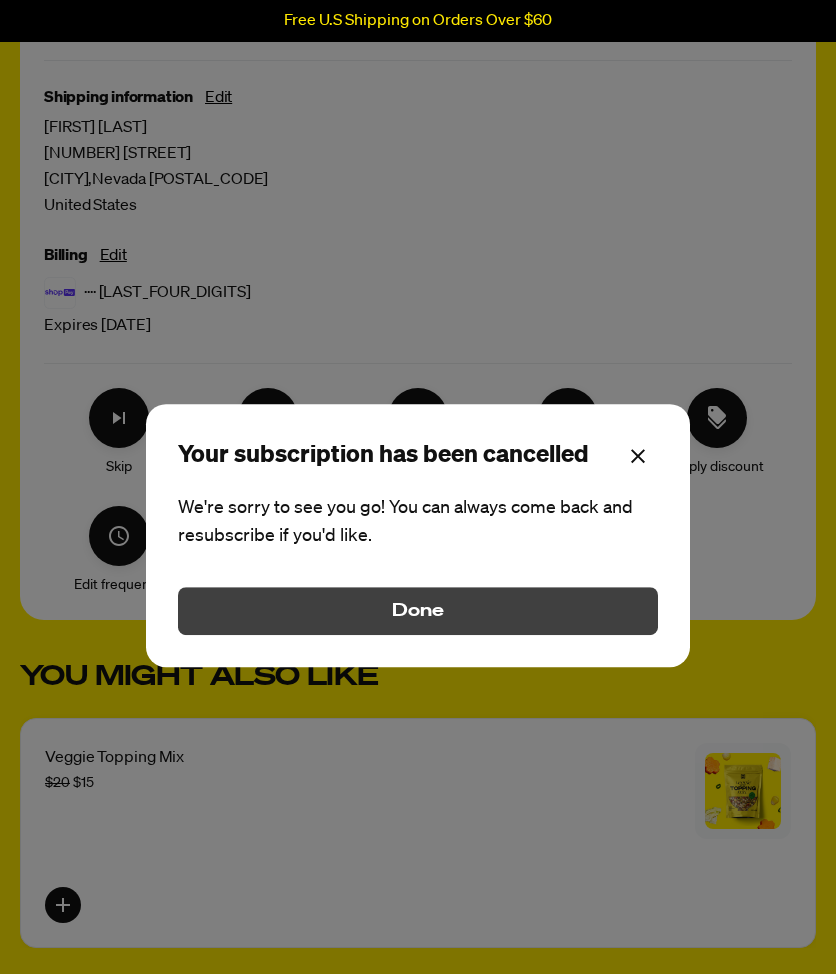 click on "Done" at bounding box center (418, 611) 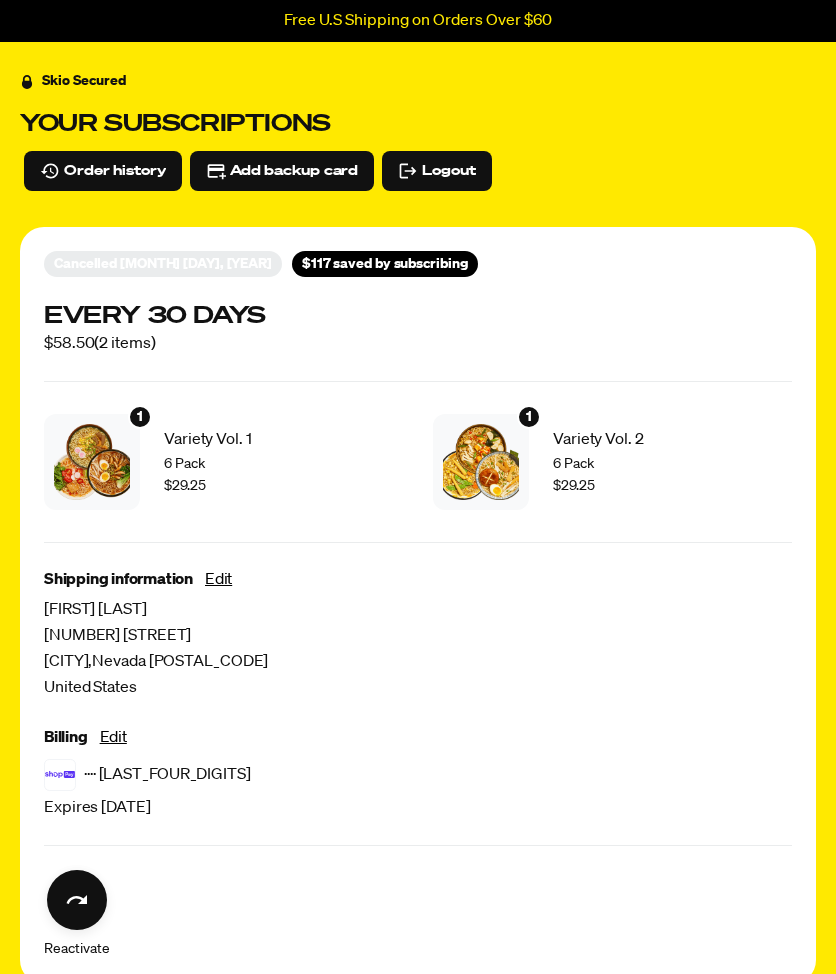 scroll, scrollTop: 0, scrollLeft: 0, axis: both 